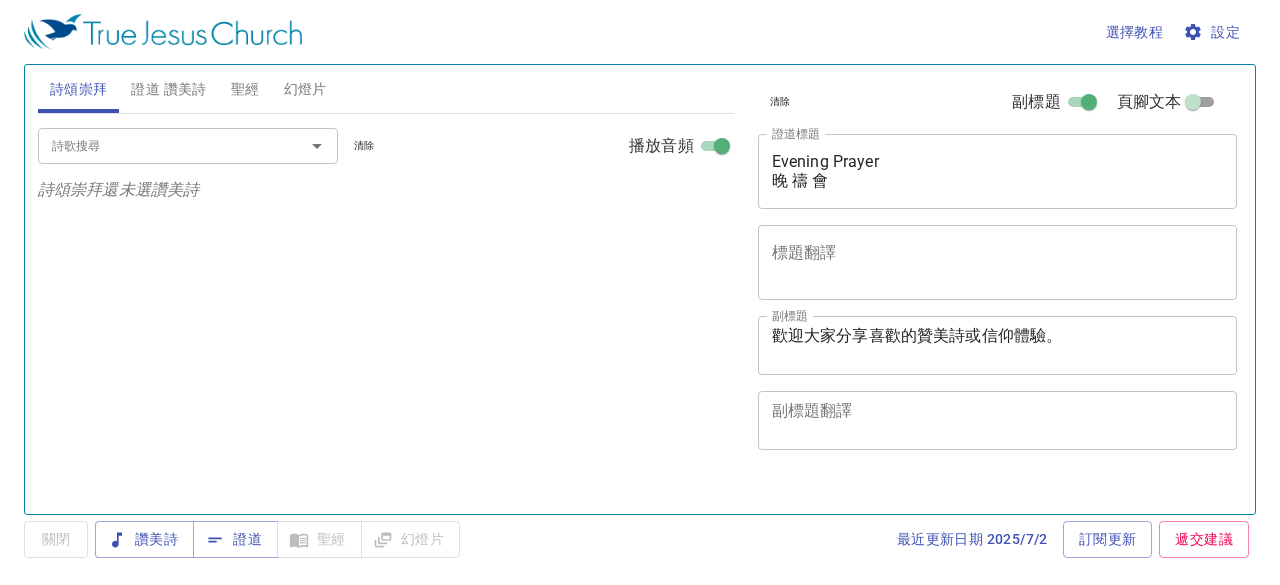 select on "1" 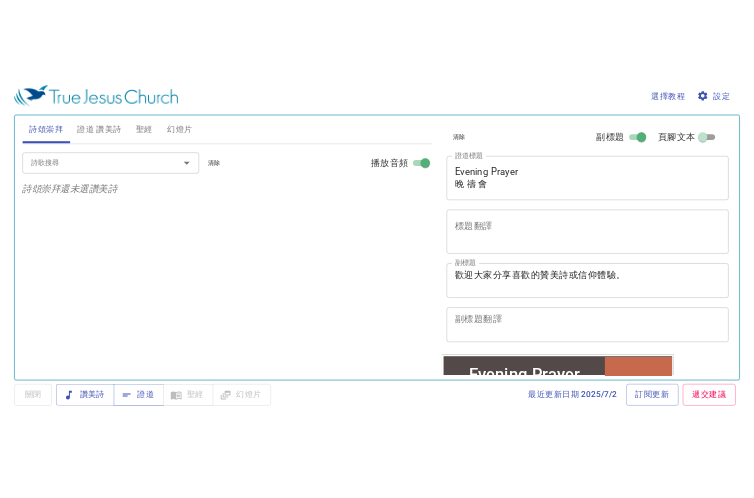 scroll, scrollTop: 0, scrollLeft: 0, axis: both 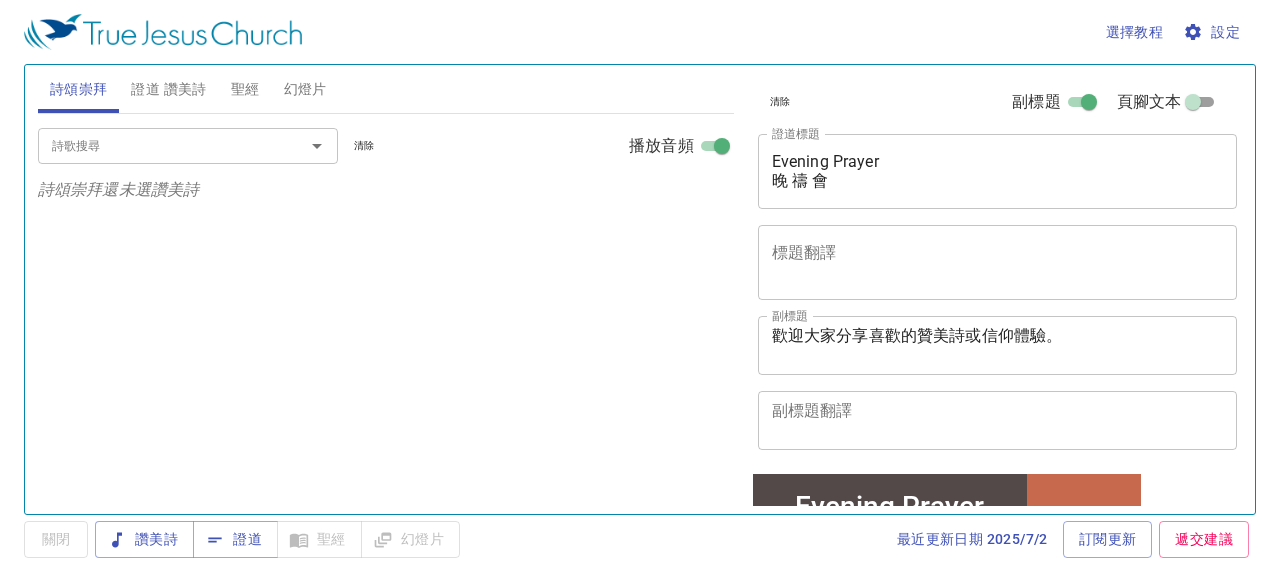 click on "證道 讚美詩" at bounding box center (168, 89) 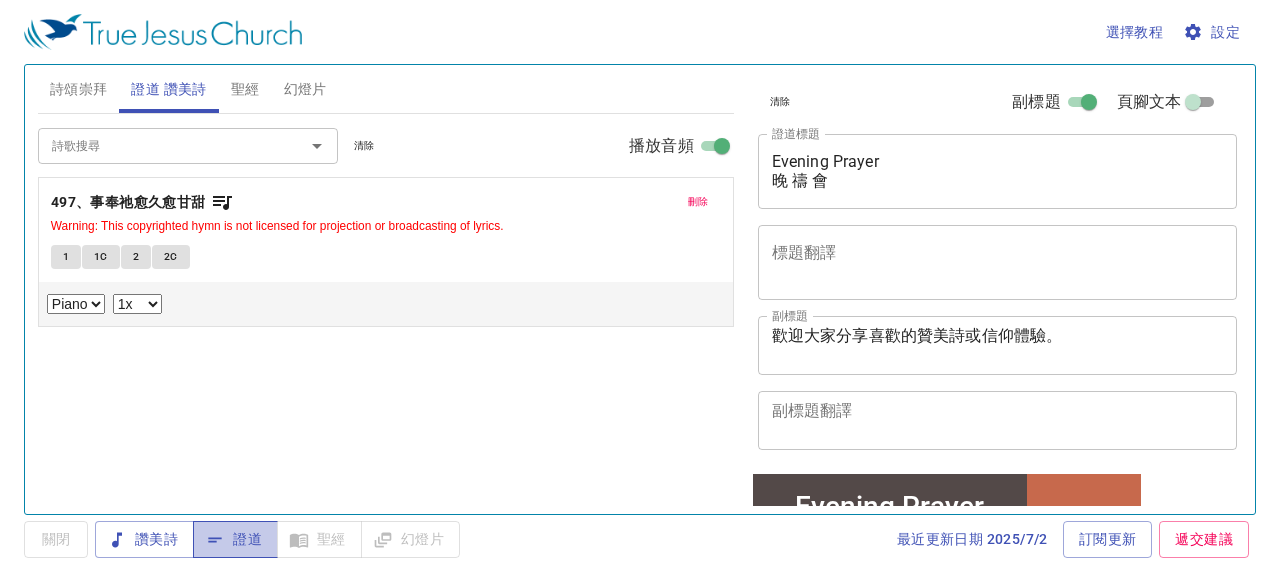 click on "證道" at bounding box center (235, 539) 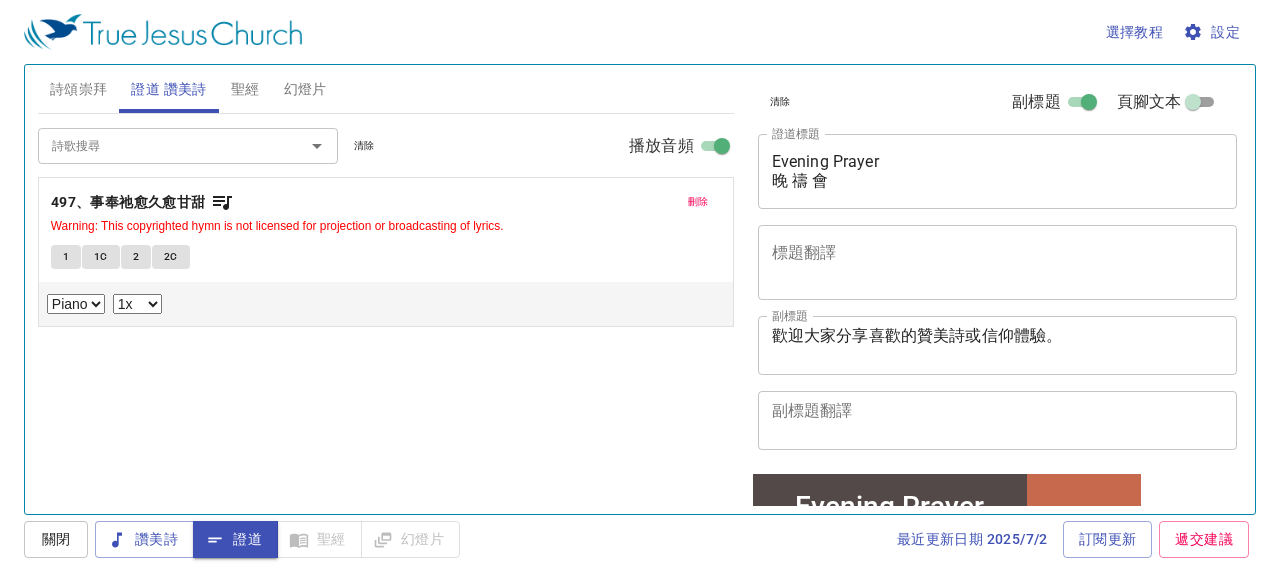 click on "詩歌搜尋" at bounding box center (158, 145) 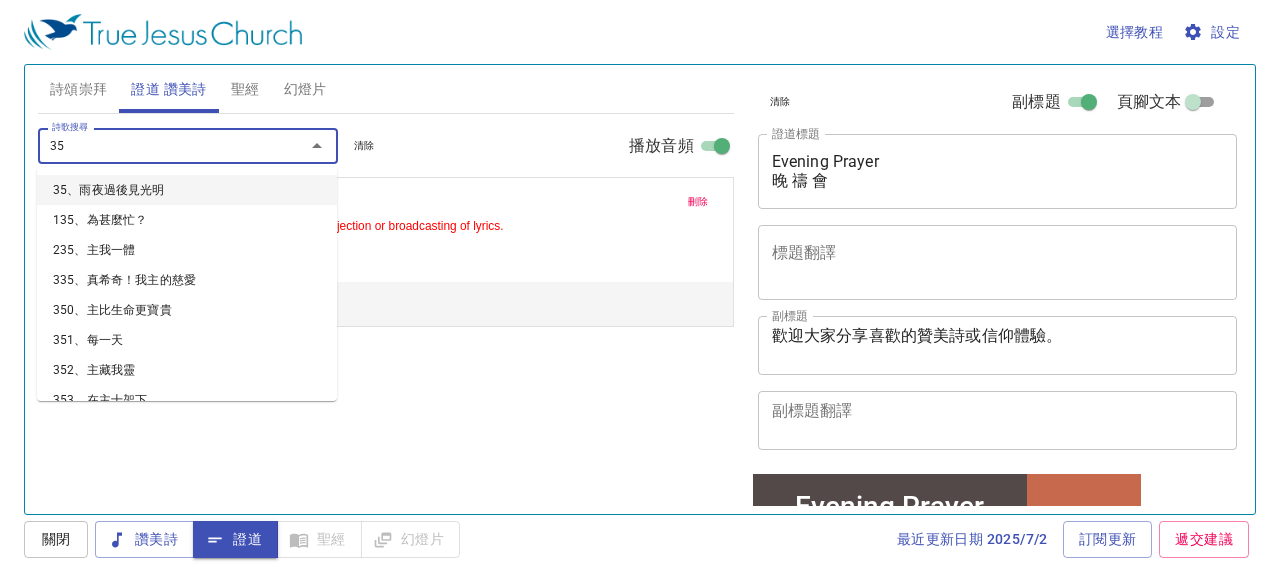 type on "351" 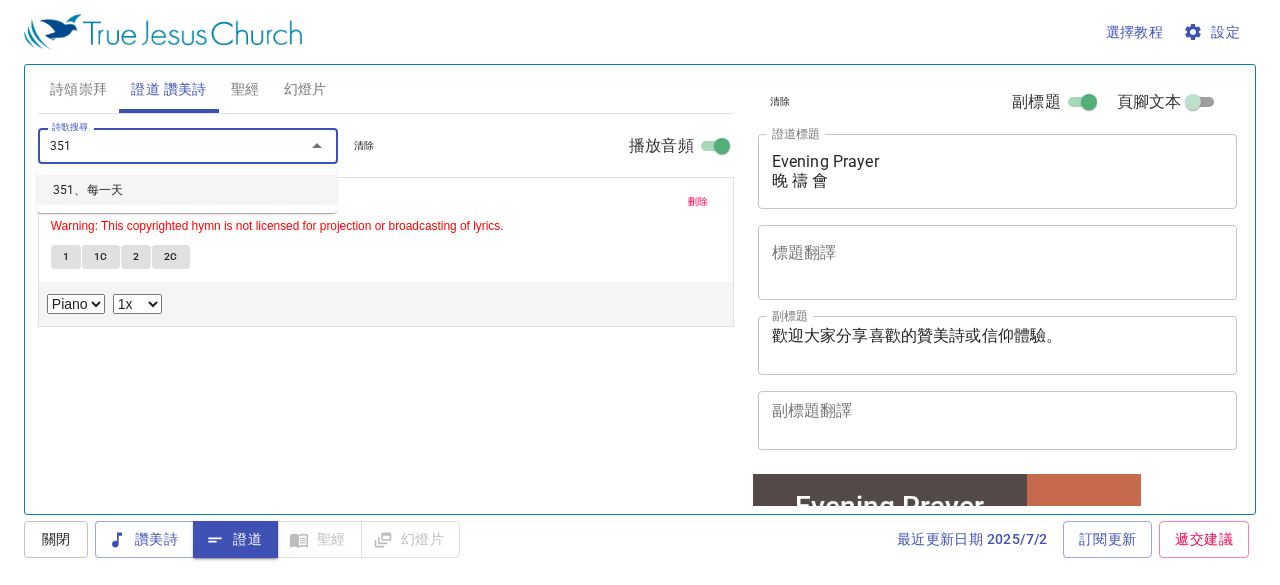 click on "351、每一天" at bounding box center [187, 190] 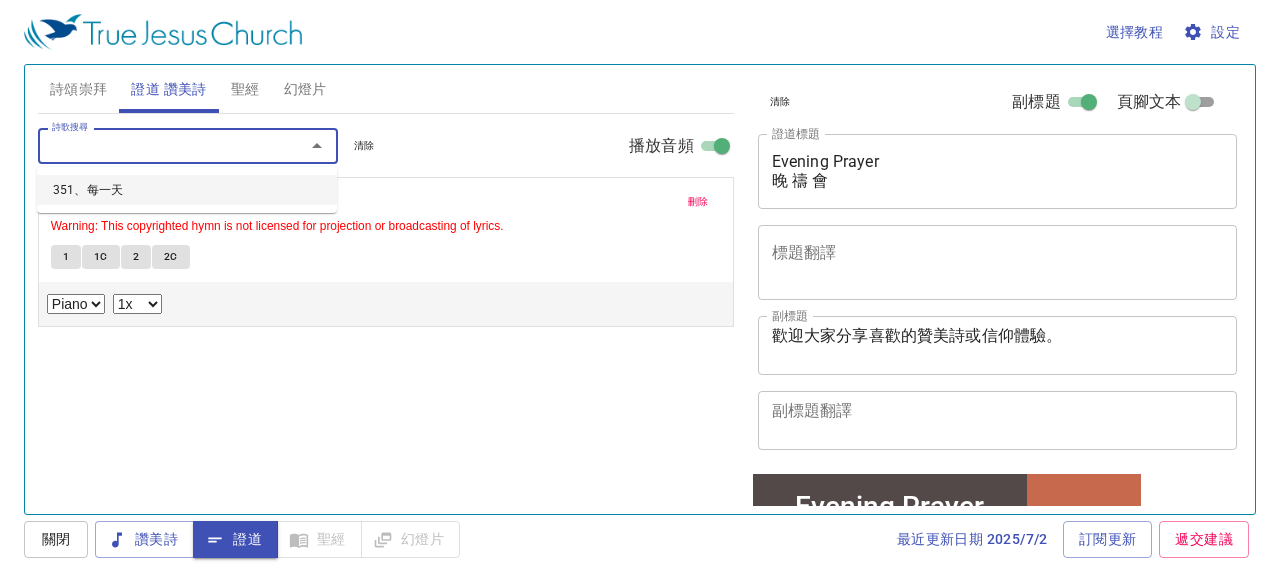 select on "1" 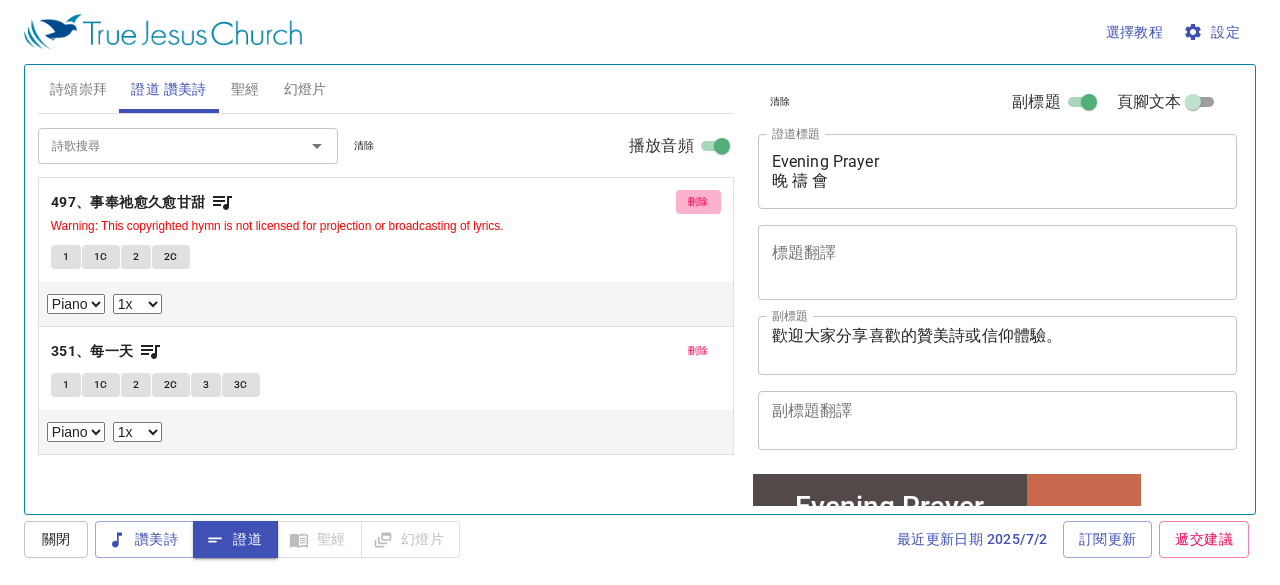 click on "刪除" at bounding box center (698, 202) 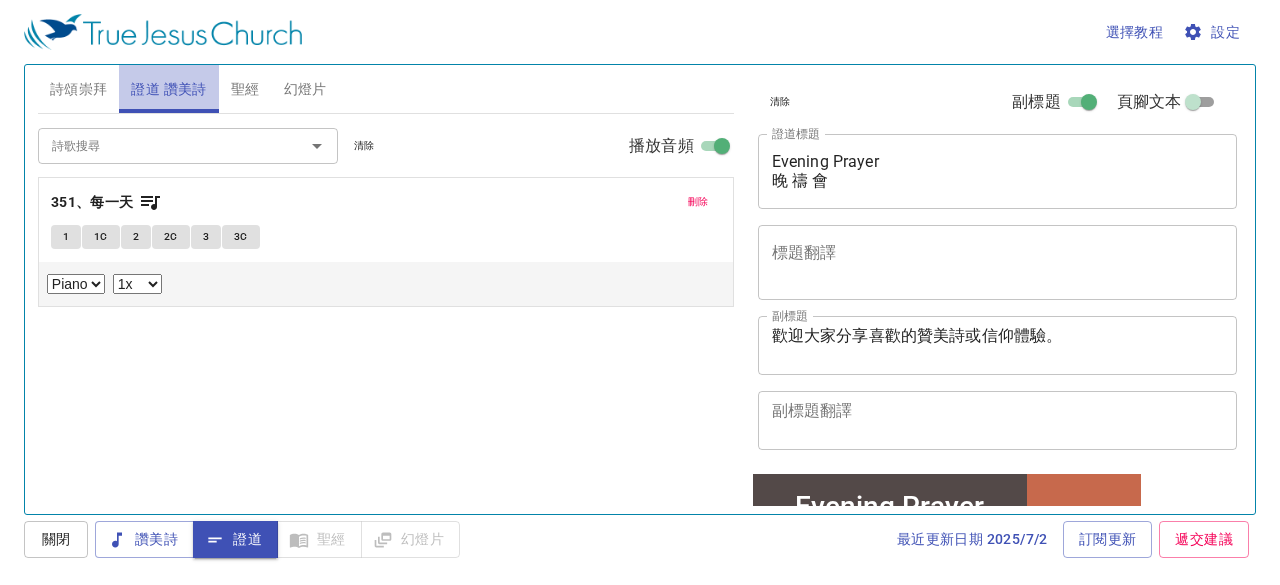 click on "證道 讚美詩" at bounding box center [168, 89] 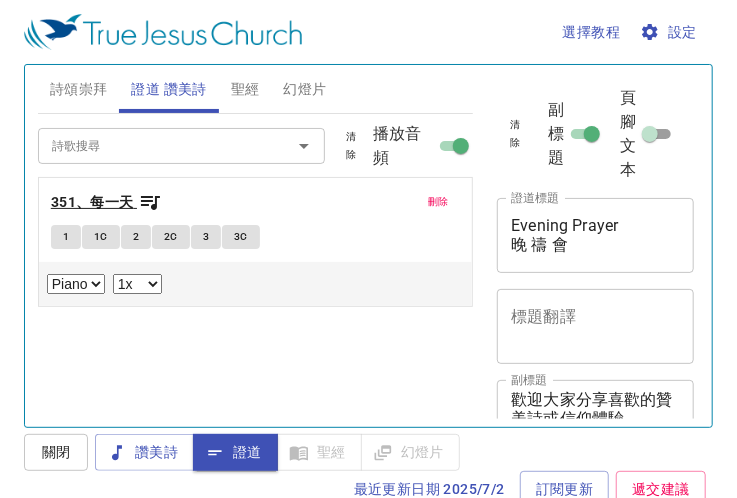 click on "351、每一天" at bounding box center [92, 202] 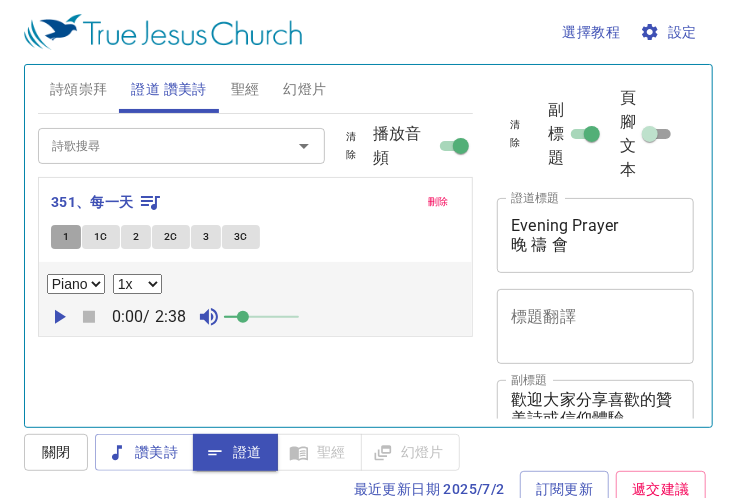 click on "1" at bounding box center [66, 237] 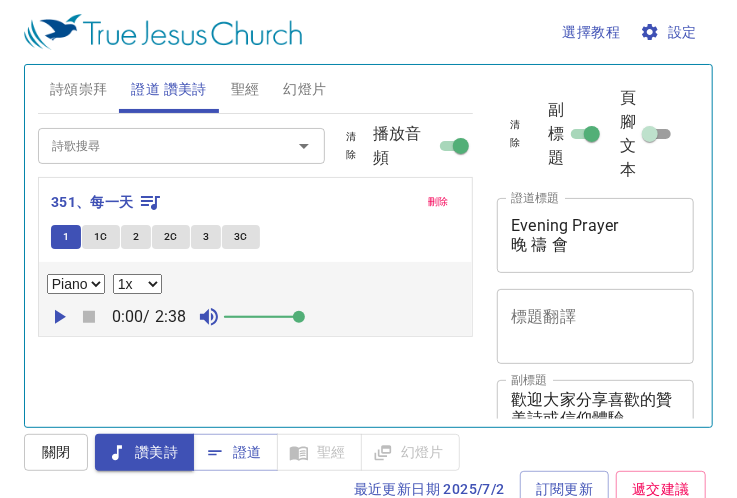 drag, startPoint x: 245, startPoint y: 318, endPoint x: 305, endPoint y: 315, distance: 60.074955 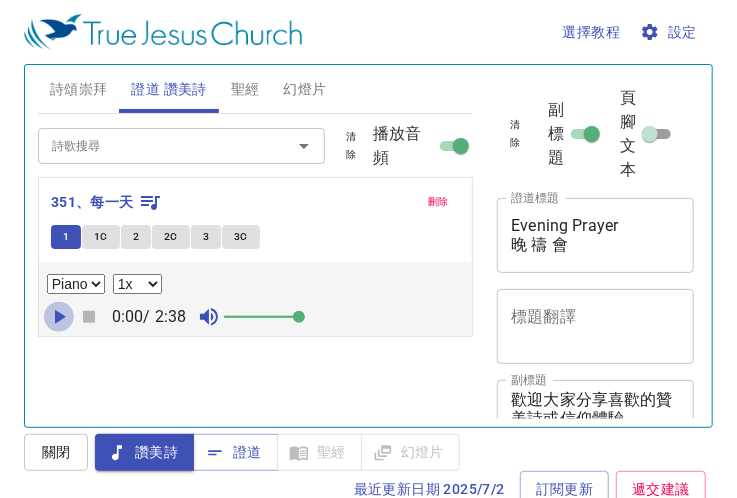 click 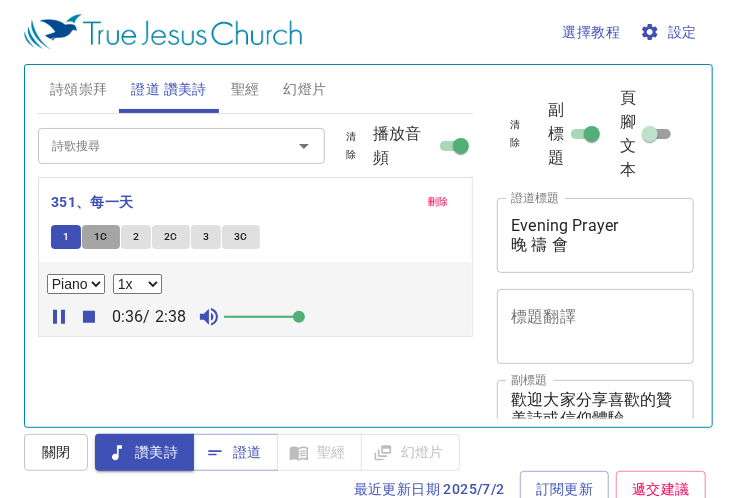 click on "1C" at bounding box center (101, 237) 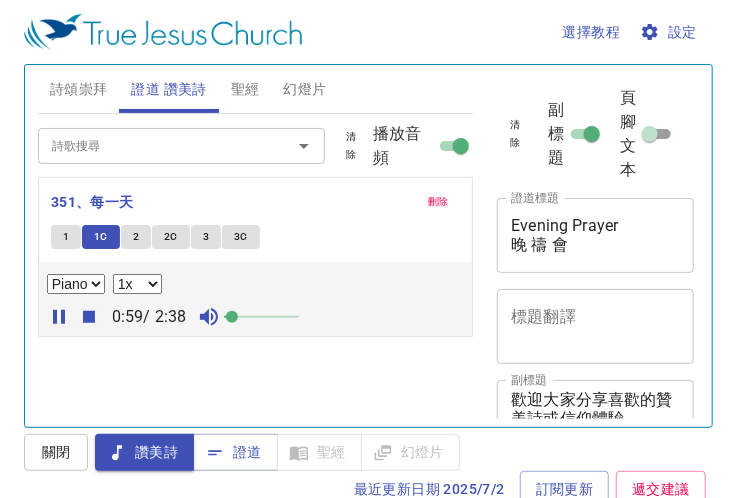 drag, startPoint x: 297, startPoint y: 314, endPoint x: 238, endPoint y: 319, distance: 59.211487 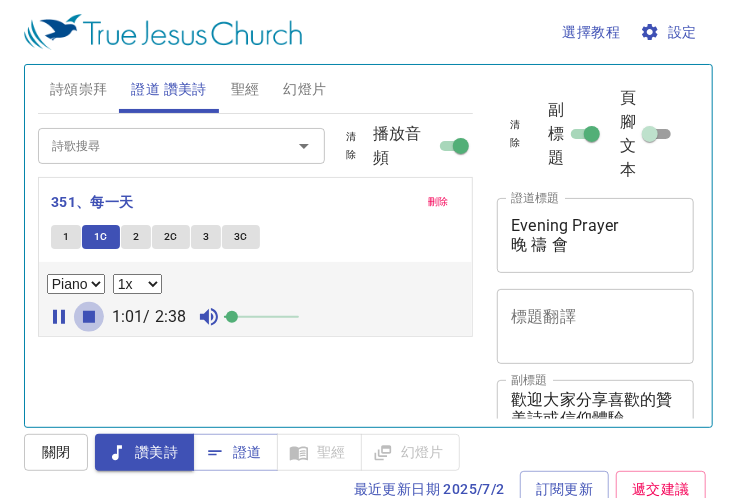 click 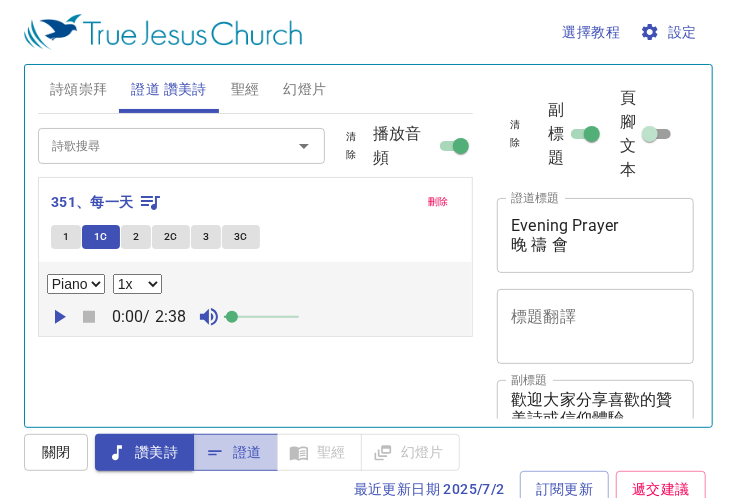 click on "證道" at bounding box center (235, 452) 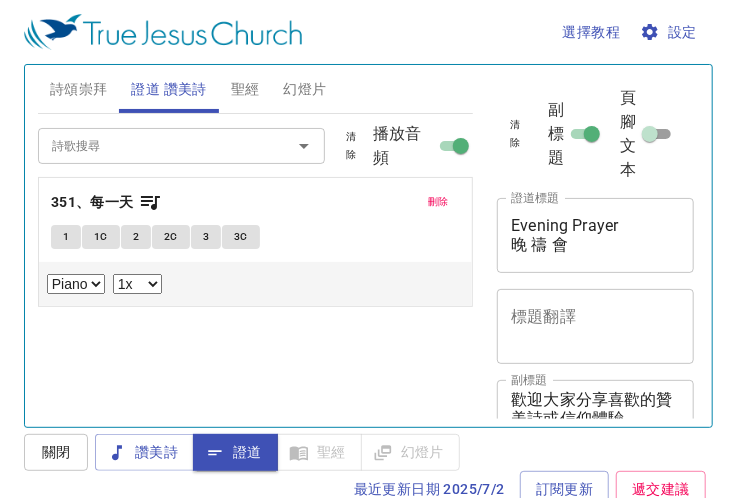 click on "聖經" at bounding box center [245, 89] 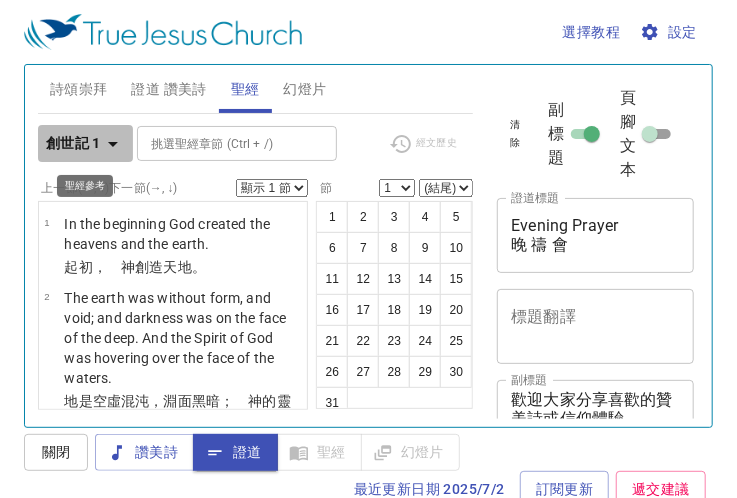 click 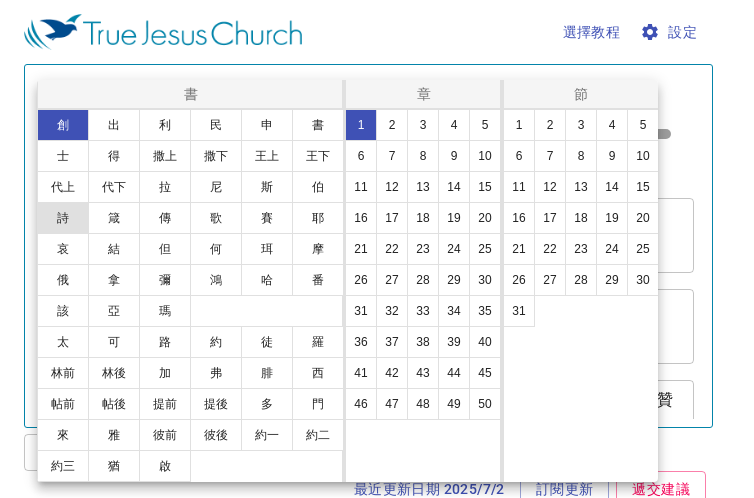 click on "詩" at bounding box center (63, 218) 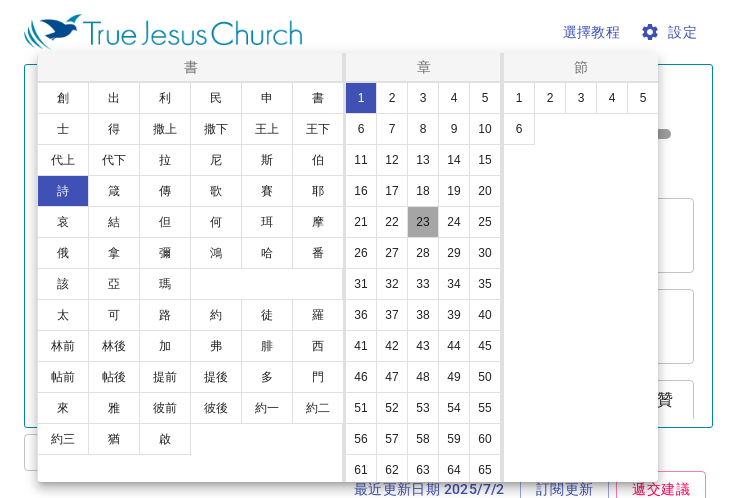 click on "23" at bounding box center [423, 222] 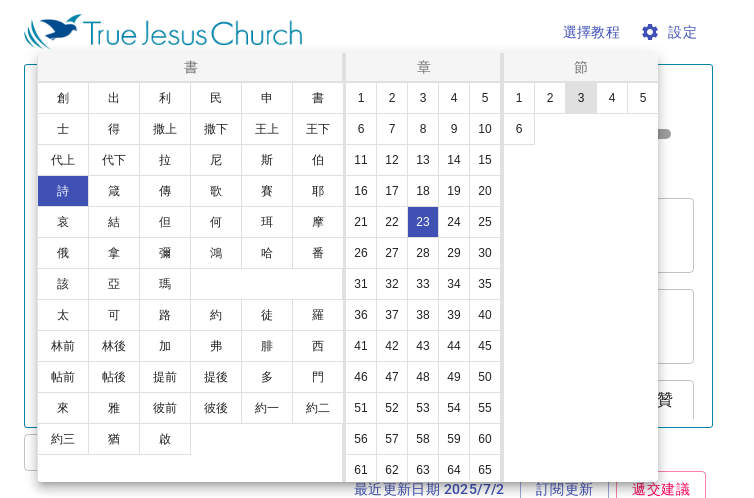 click on "3" at bounding box center (581, 98) 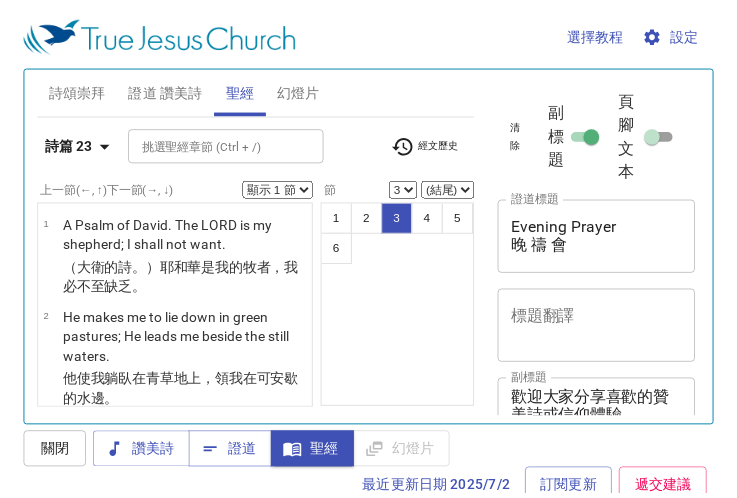 scroll, scrollTop: 9, scrollLeft: 0, axis: vertical 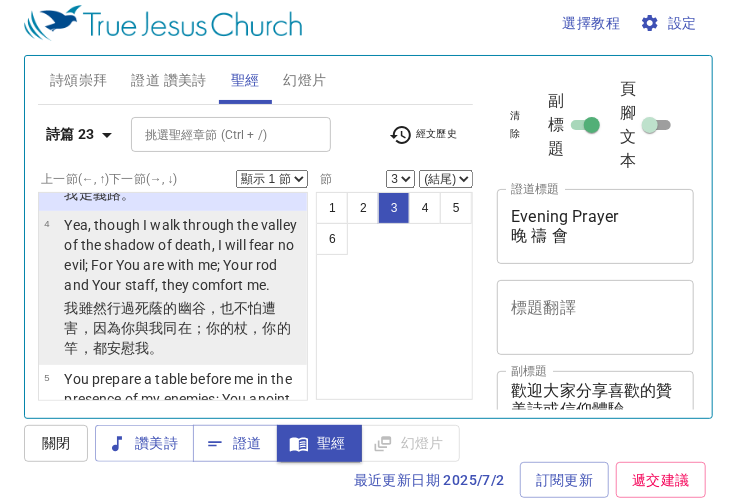 click on "，也不怕 遭害 ，因為你與我同在；你的杖 ，你的竿 ，都安慰 我。" at bounding box center (177, 328) 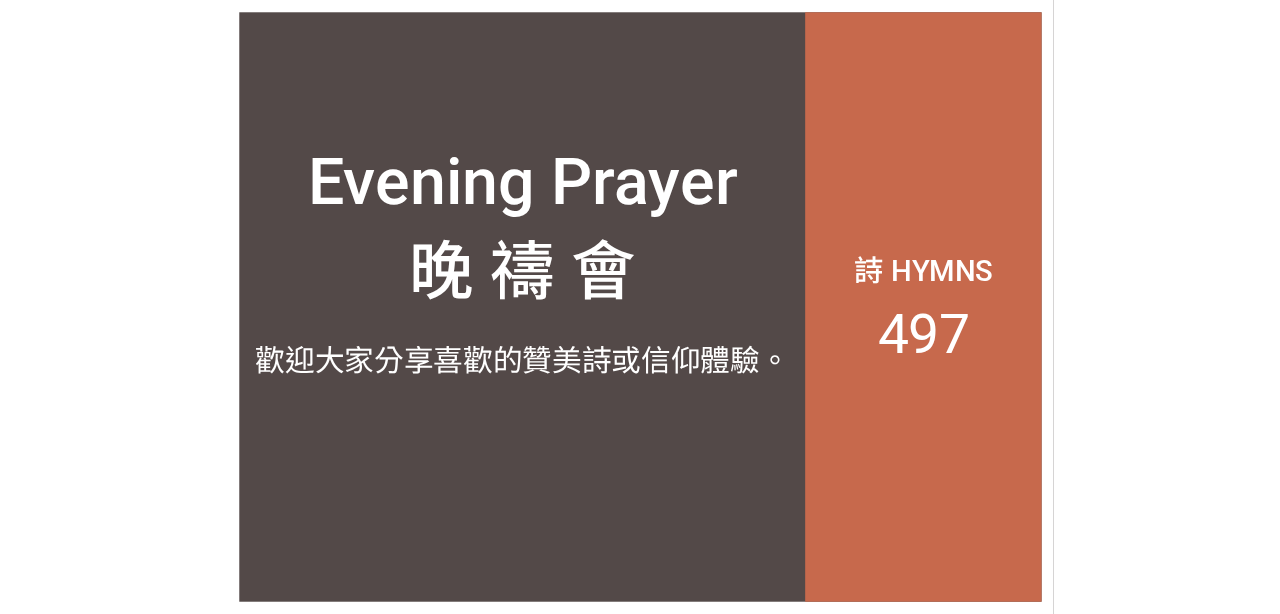 scroll, scrollTop: 0, scrollLeft: 0, axis: both 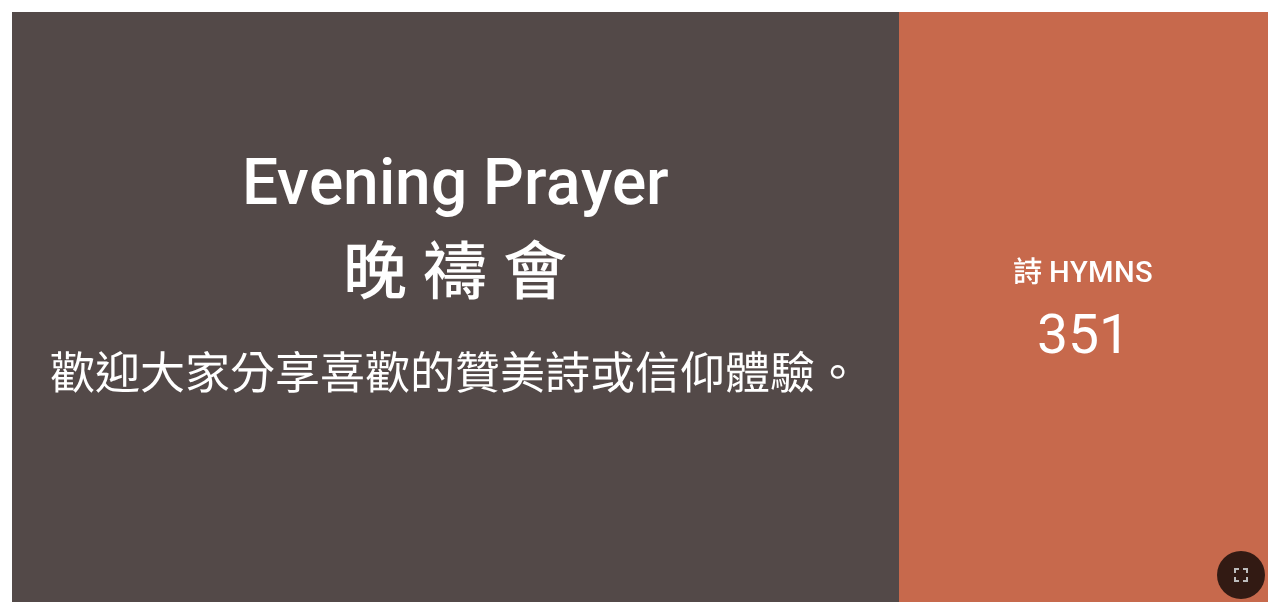click at bounding box center [455, 507] 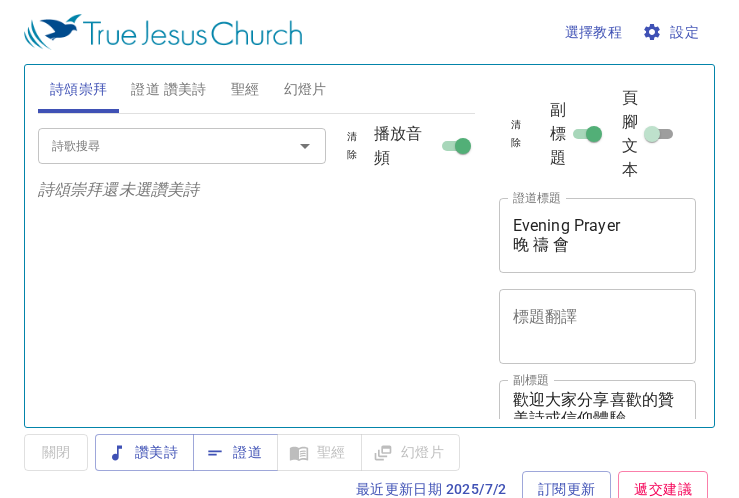select on "1" 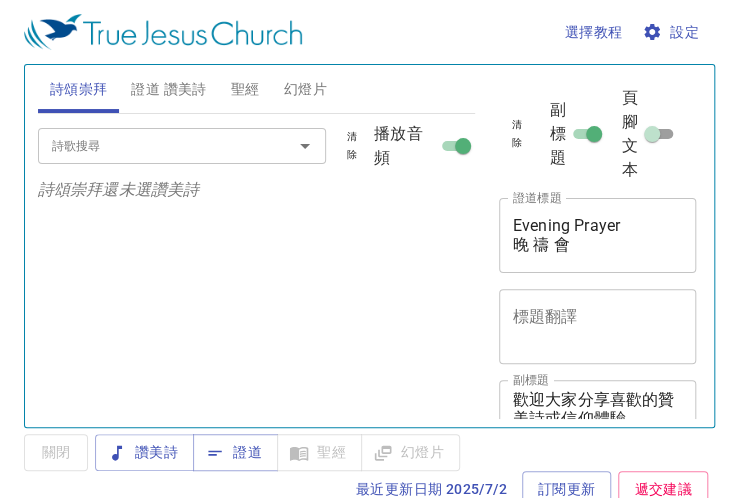 scroll, scrollTop: 0, scrollLeft: 0, axis: both 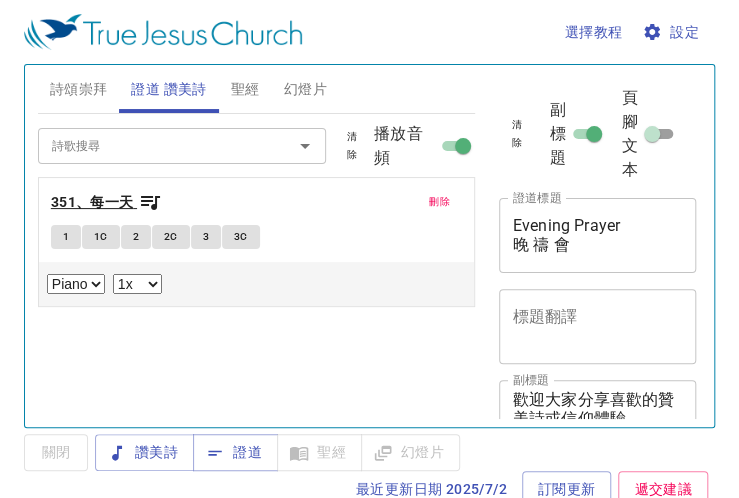 click on "351、每一天" at bounding box center (92, 202) 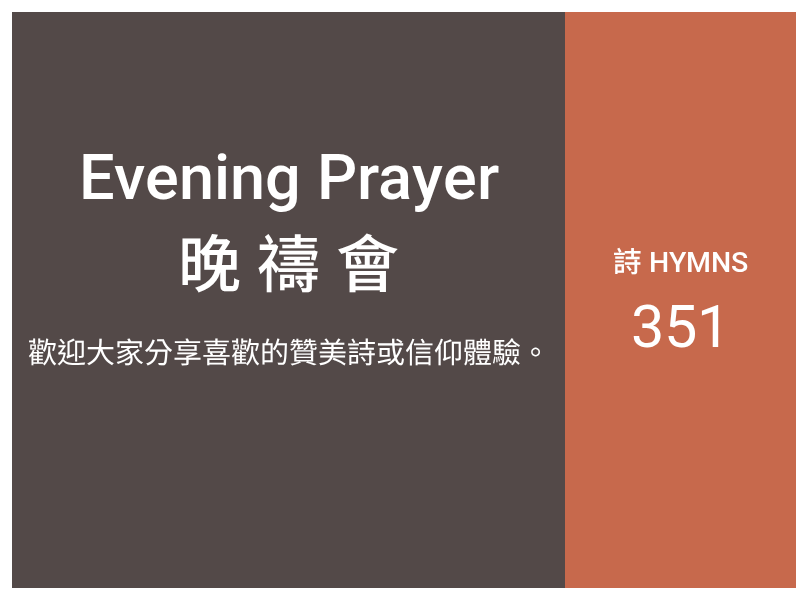 scroll, scrollTop: 0, scrollLeft: 0, axis: both 